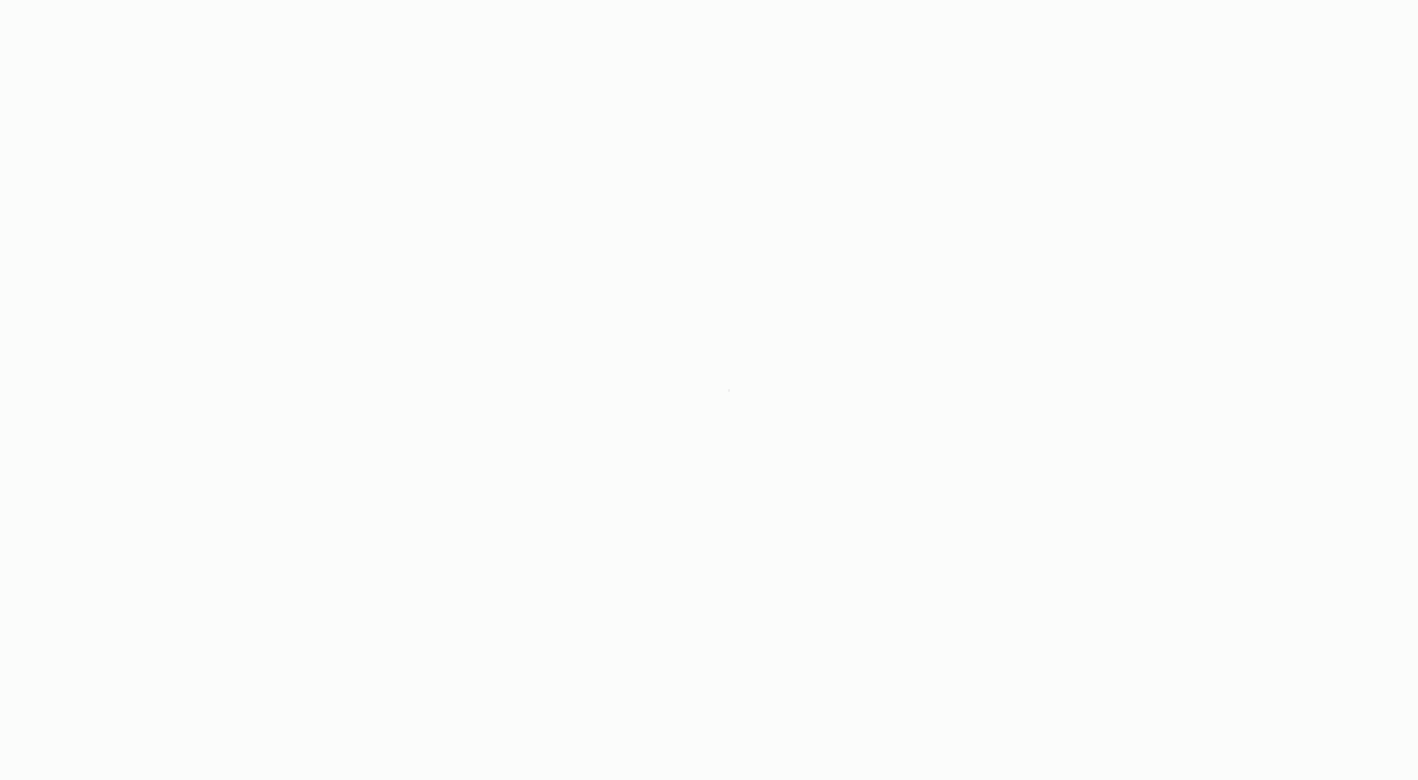 scroll, scrollTop: 0, scrollLeft: 0, axis: both 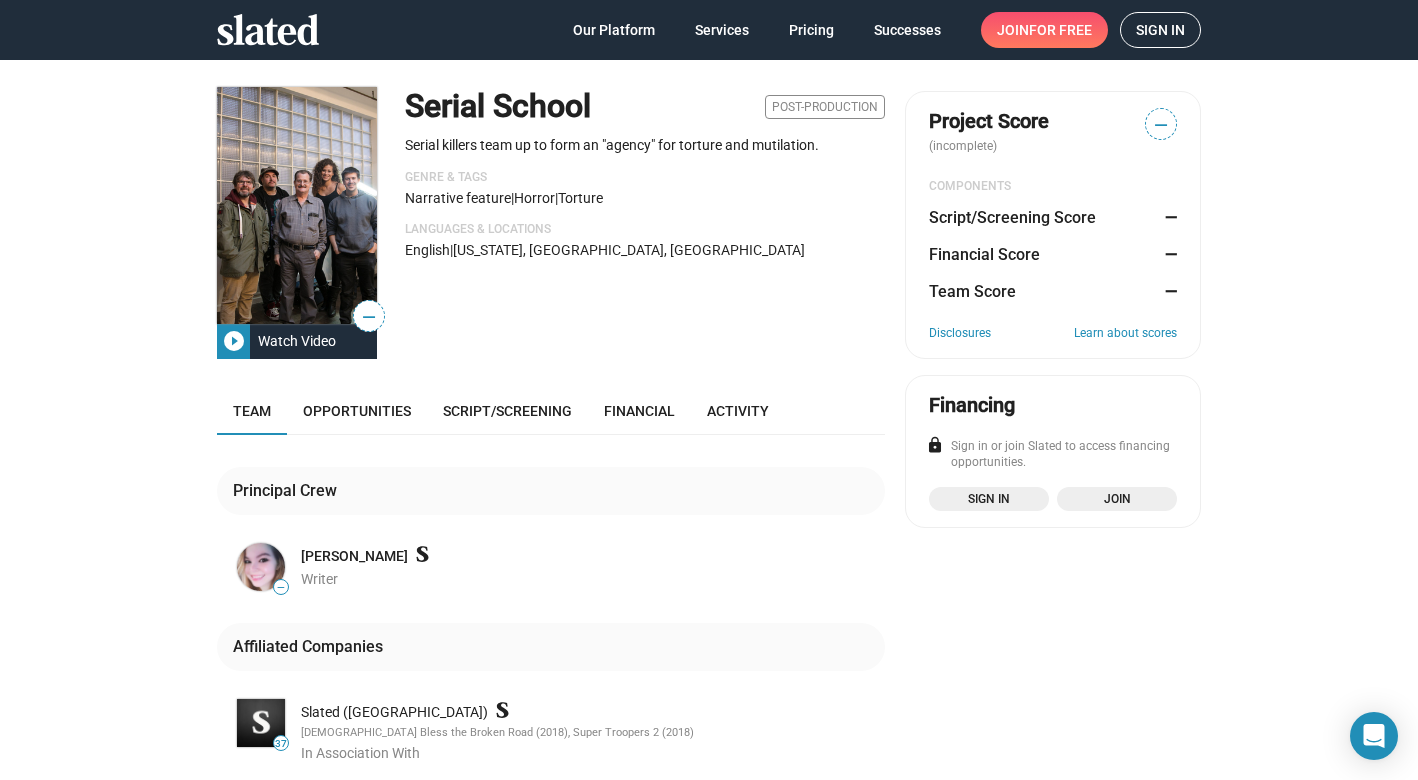 click on "Sign in" at bounding box center [1160, 30] 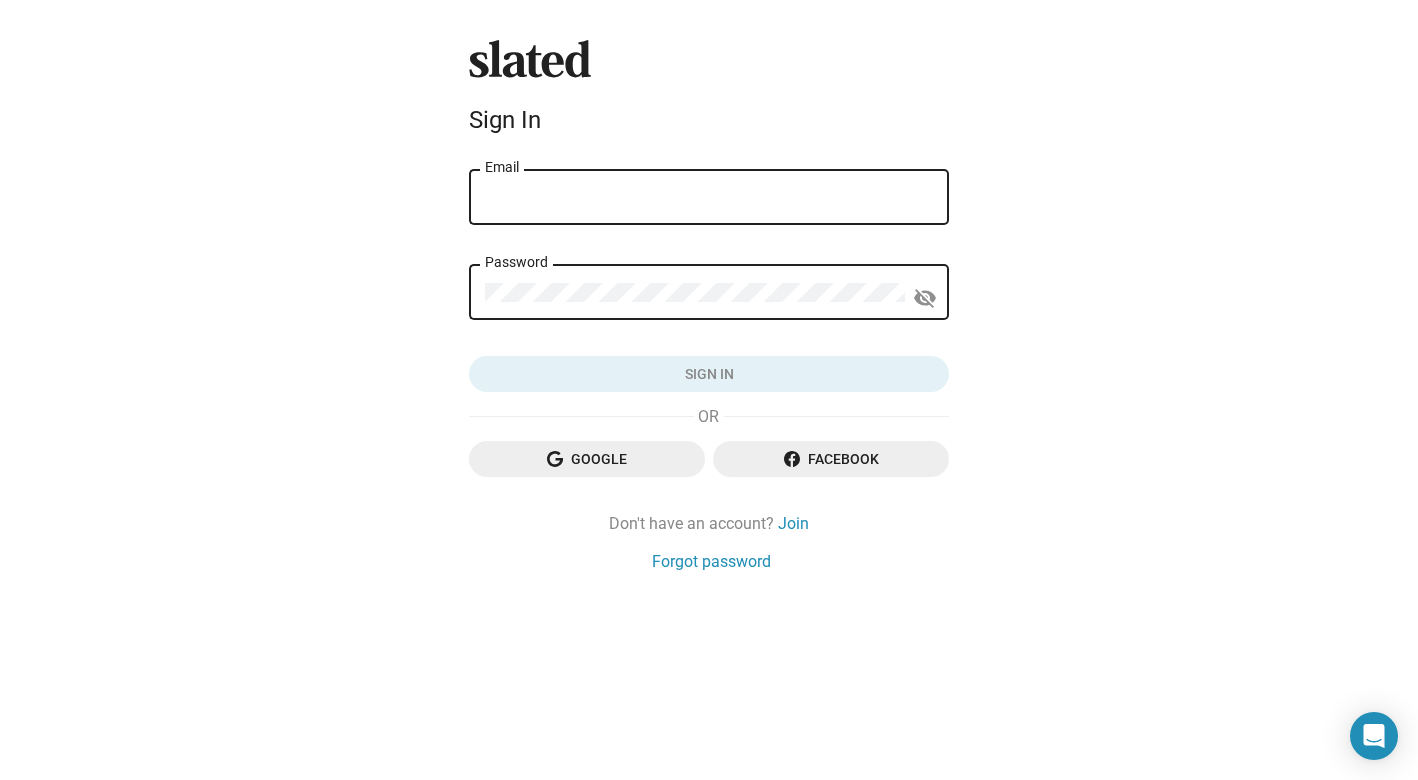 type on "ireneleite@gmail.com" 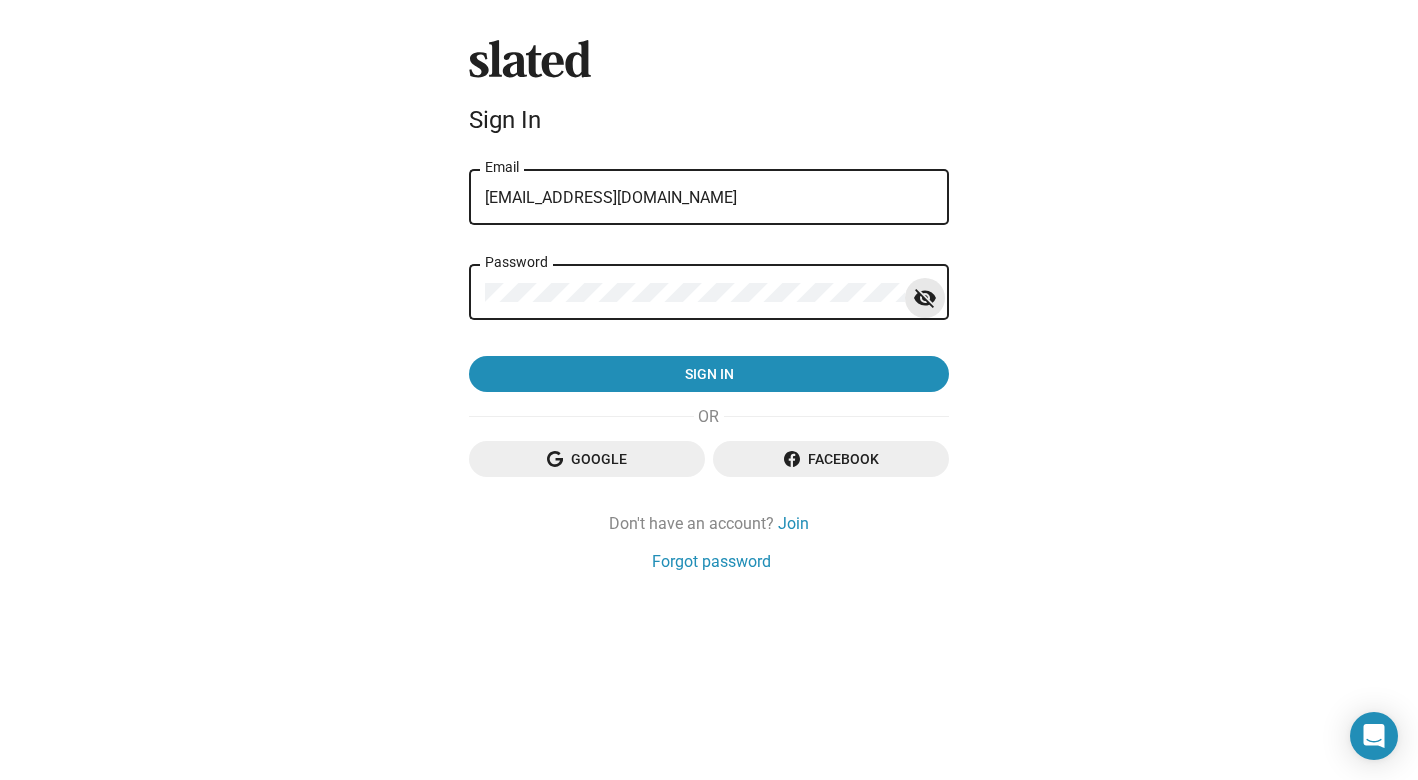 click on "visibility_off" 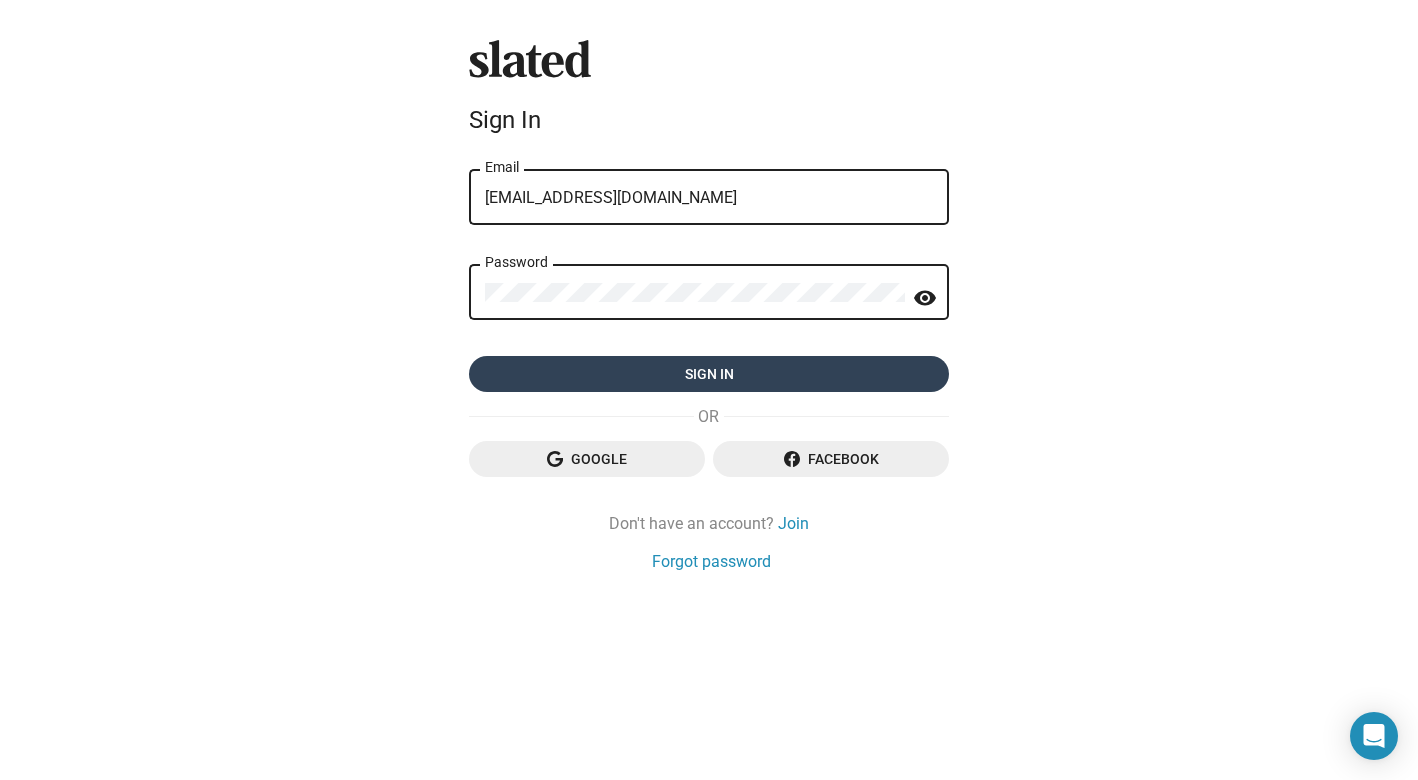 click on "Sign in" 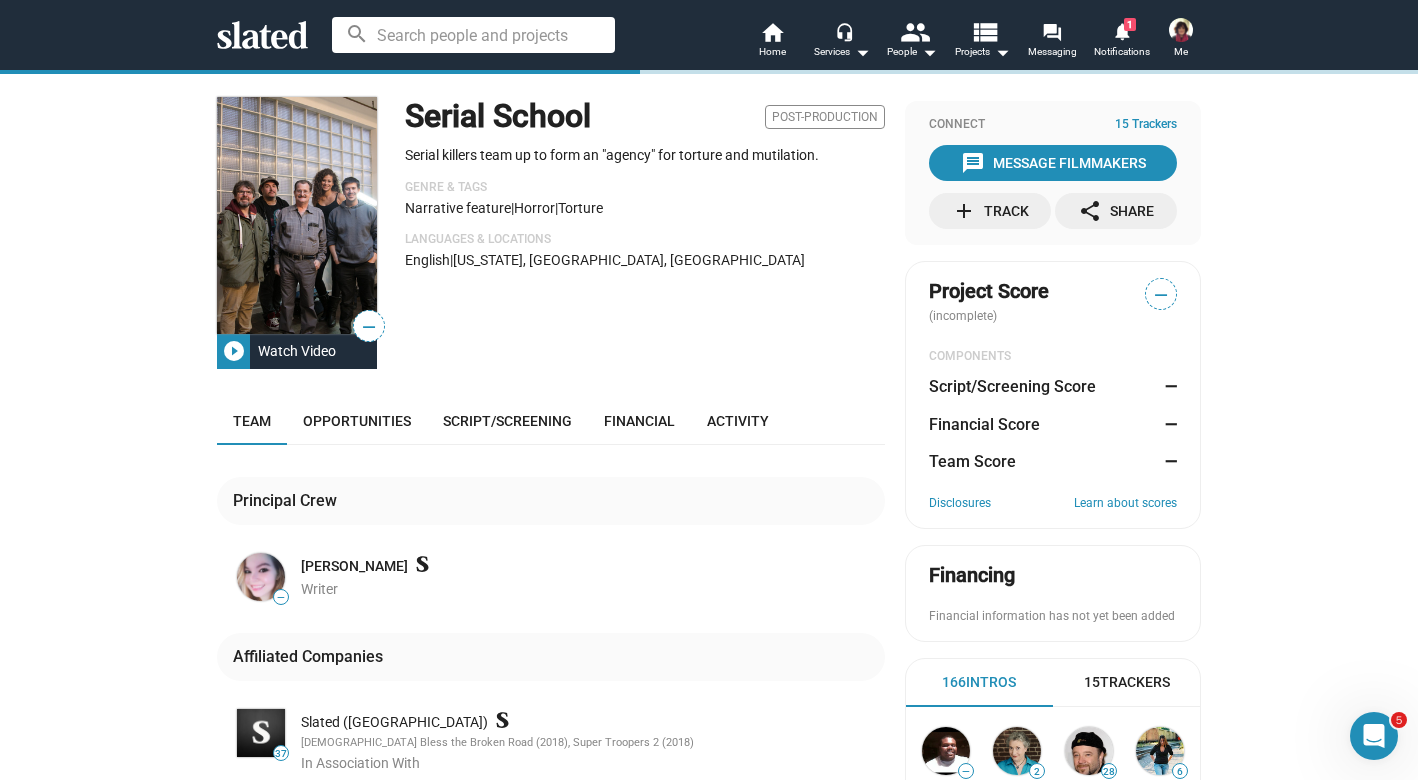 scroll, scrollTop: 0, scrollLeft: 0, axis: both 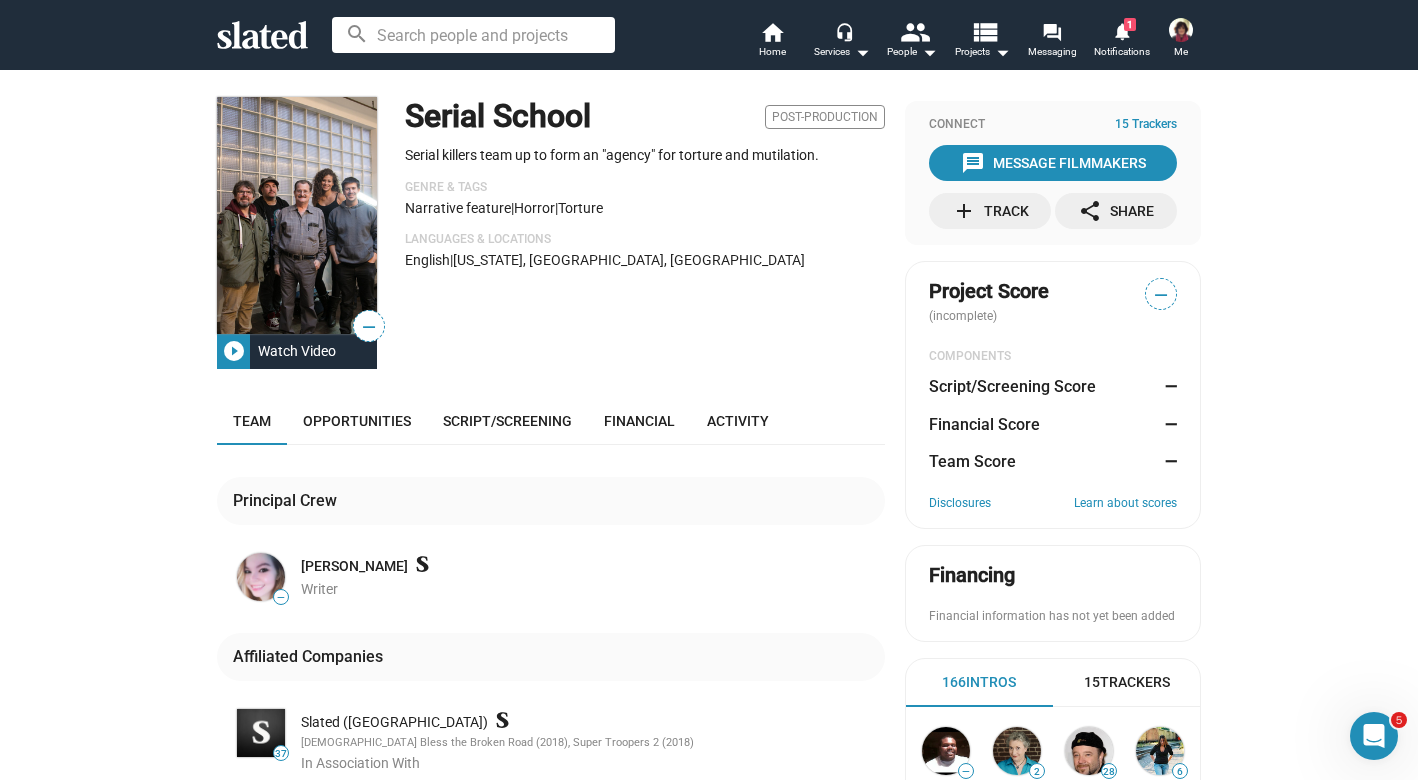 click on "— play_circle_filled  Watch Video  Serial School  Post-Production Serial killers team up to form an "agency" for torture and mutilation. Genre & Tags  Narrative feature   |  Horror  |  torture Languages & Locations English  |  New York, NY, US Team Opportunities Script/Screening Financial Activity Principal Crew — Sarah D Writer Affiliated Companies 37  Slated (us)  God Bless the Broken Road (2018), Super Troopers 2 (2018) In Association With Are you involved in this project?  Ask the project owner to attach you to the project. NOTE: The exact composition of this project’s Team may not be accurately reflected by the above information. Please review Slated’s  Disclosures  page for more on this and similar issues. Report an error on this page  Connect  15 Trackers message  Message Filmmakers  add  Track  share  Share  Project Score (incomplete) — COMPONENTS Script/Screening Score — Financial Score — Team Score — Disclosures Learn about scores Financing 166  Intros 15  Trackers — 2 28 6 —" at bounding box center (709, 522) 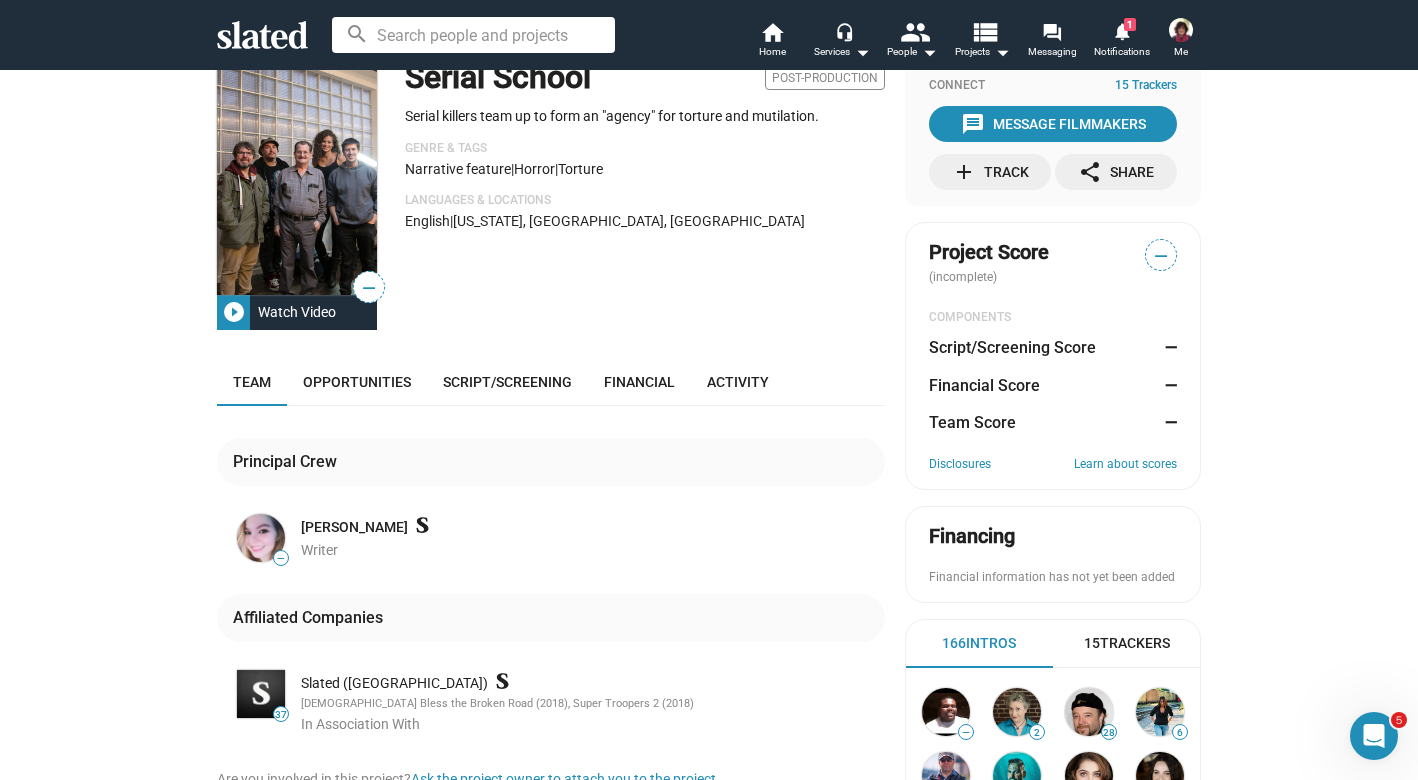scroll, scrollTop: 0, scrollLeft: 0, axis: both 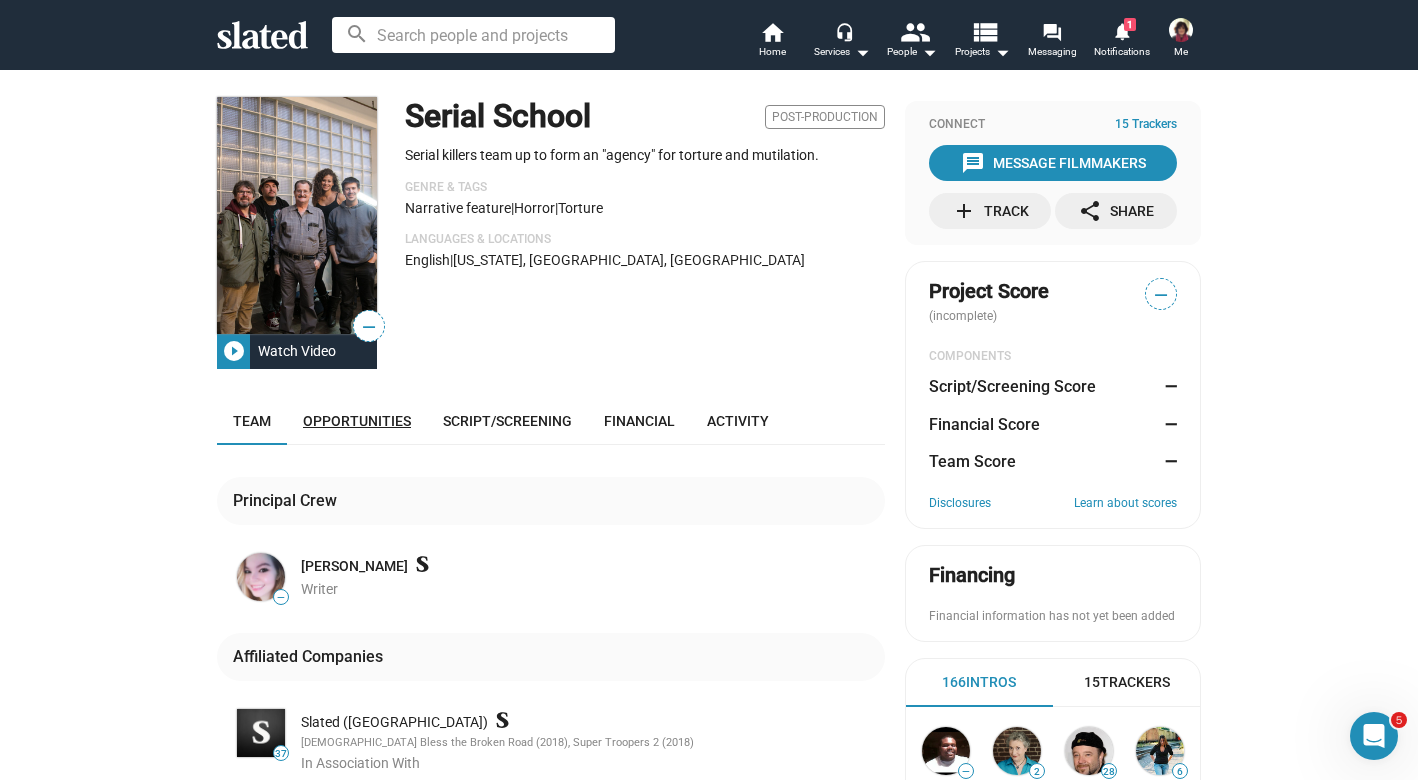 click on "Opportunities" at bounding box center (357, 421) 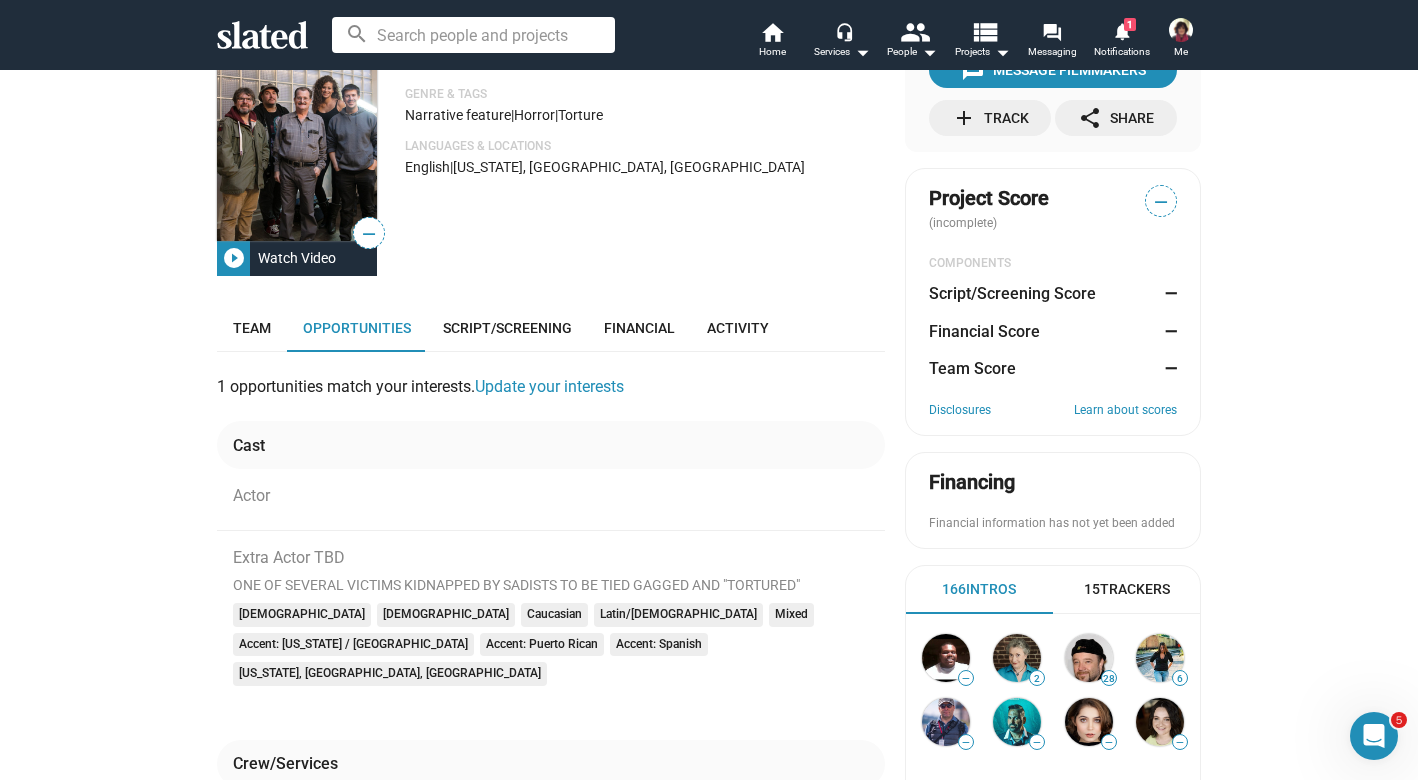 scroll, scrollTop: 0, scrollLeft: 0, axis: both 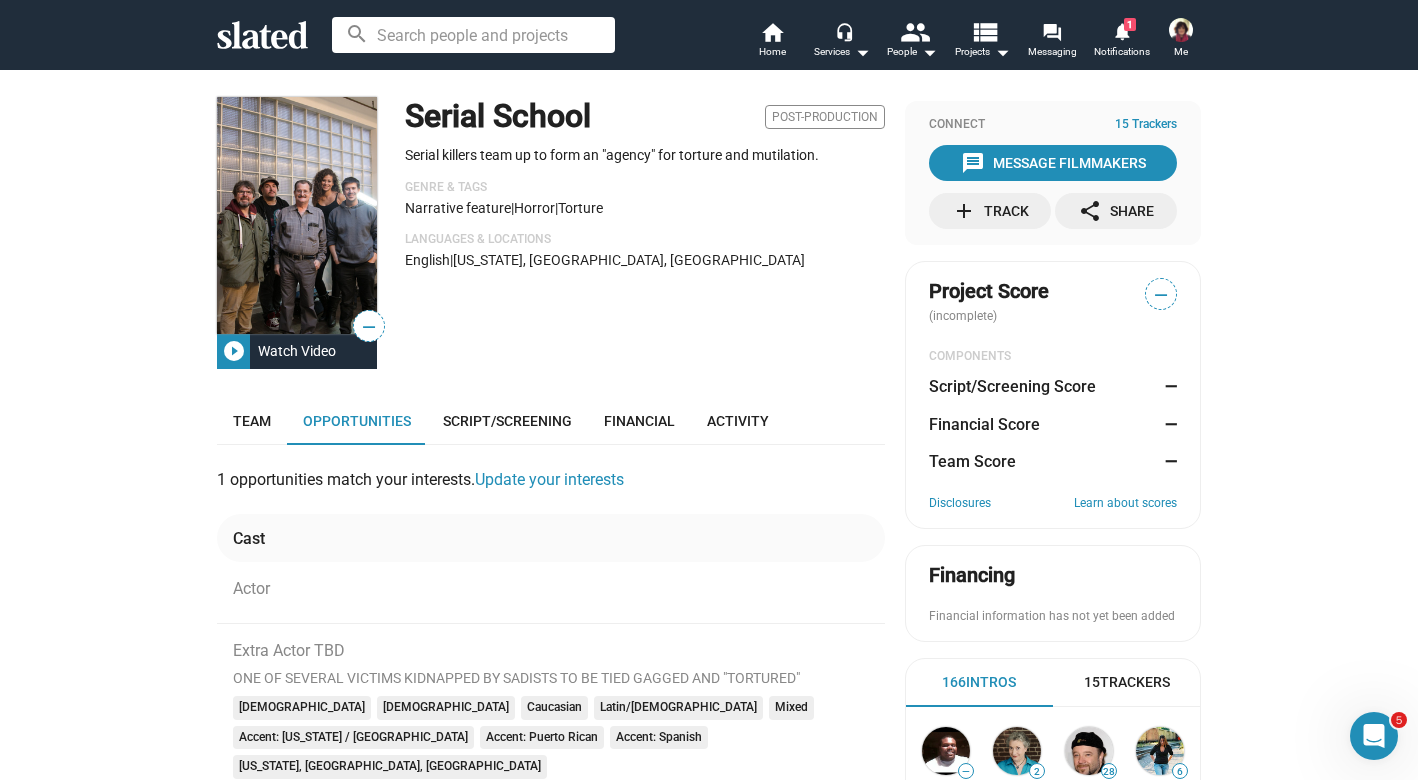 click on "play_circle_filled" 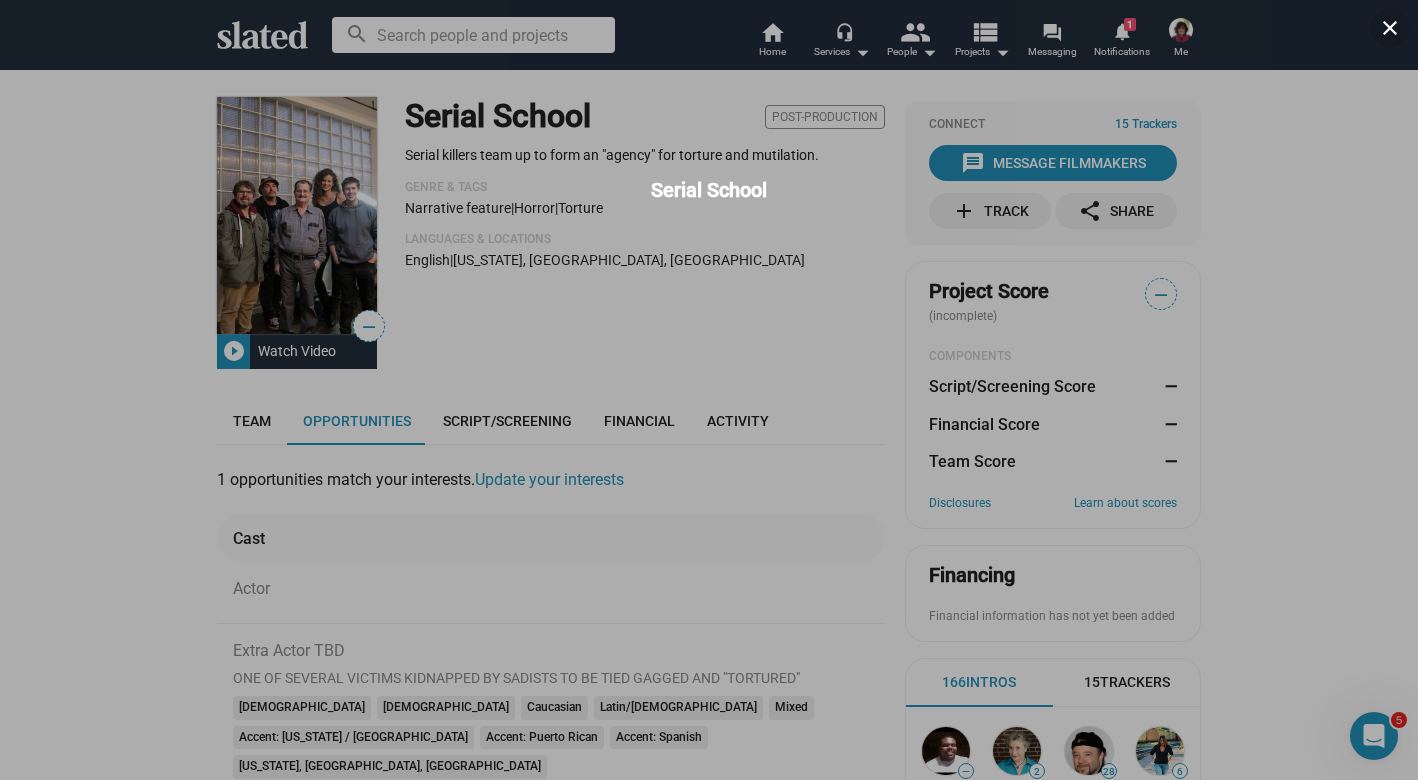 click on "close Serial School" at bounding box center [709, 390] 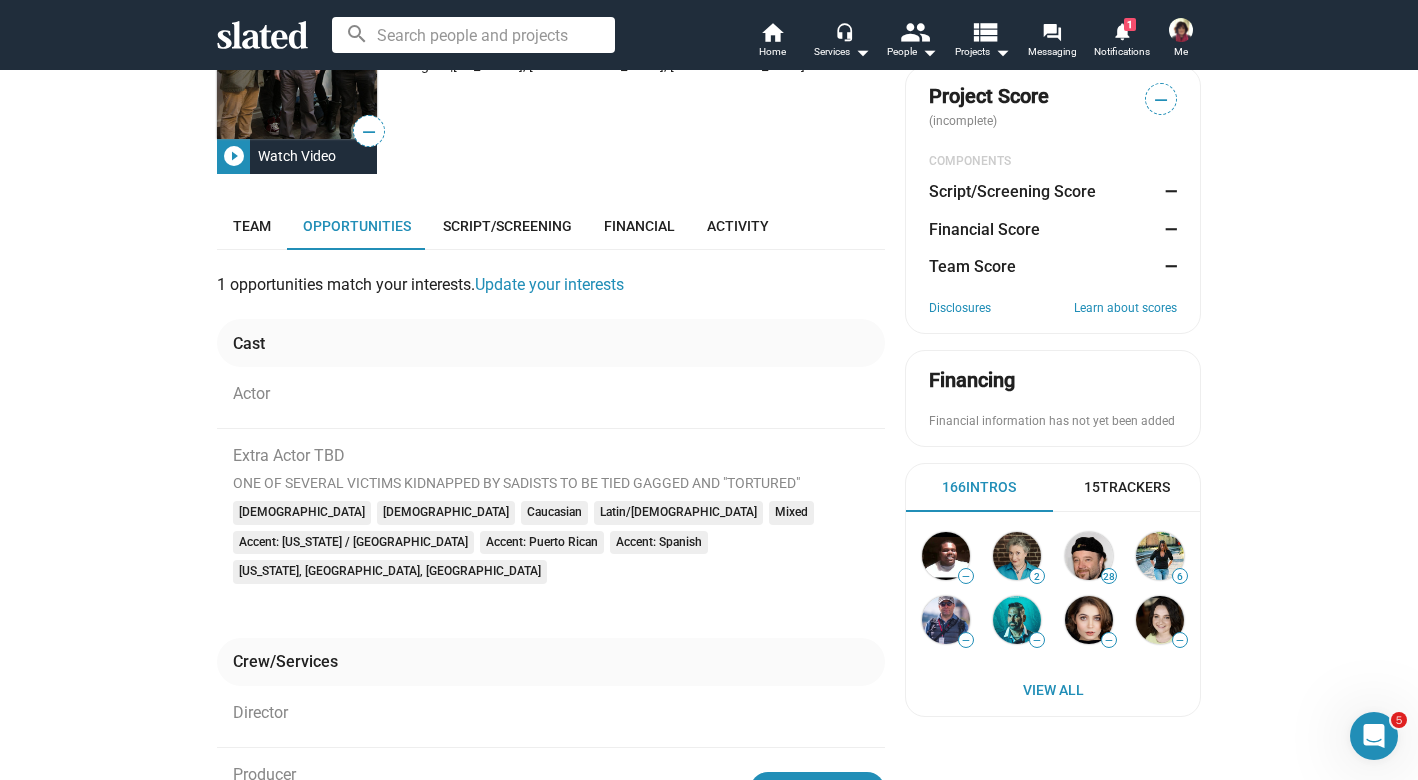 scroll, scrollTop: 0, scrollLeft: 0, axis: both 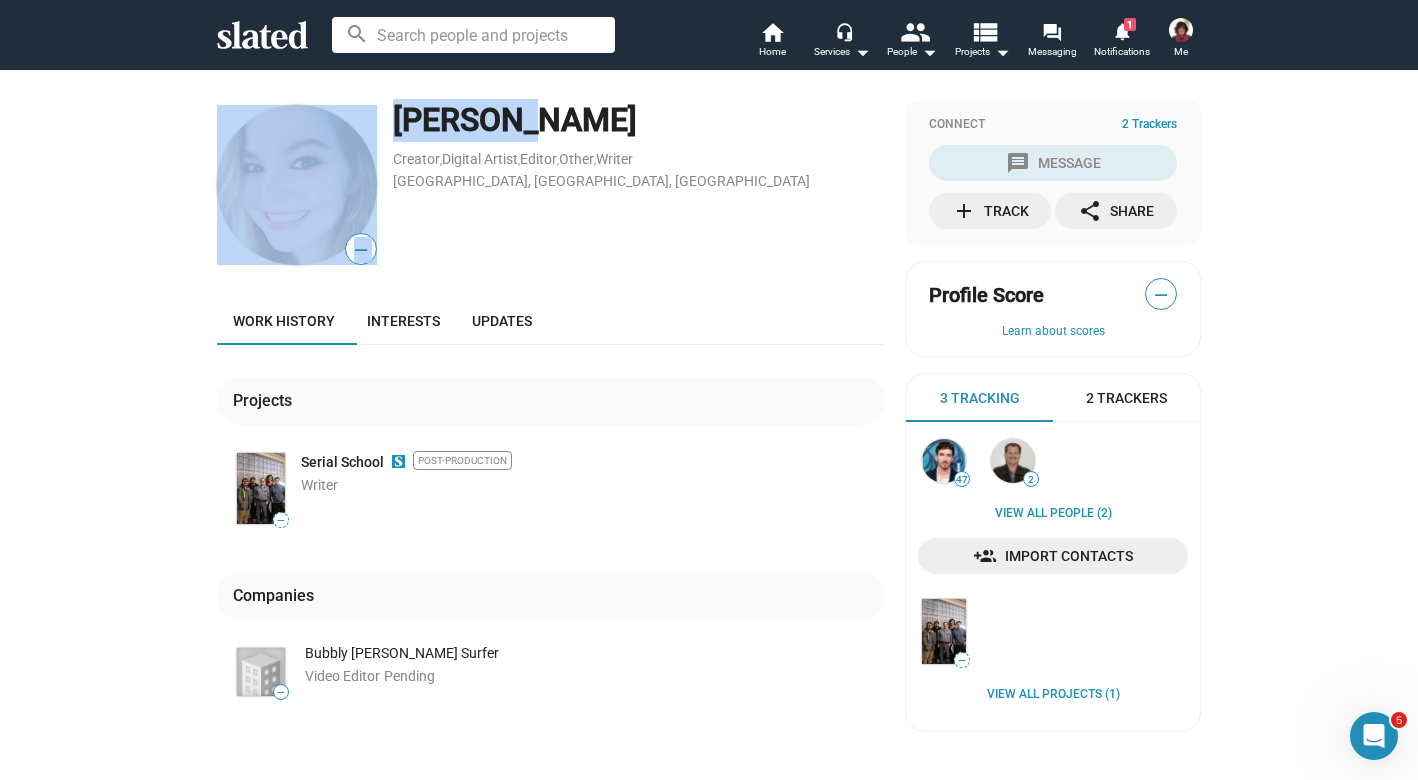 drag, startPoint x: 500, startPoint y: 120, endPoint x: 368, endPoint y: 116, distance: 132.0606 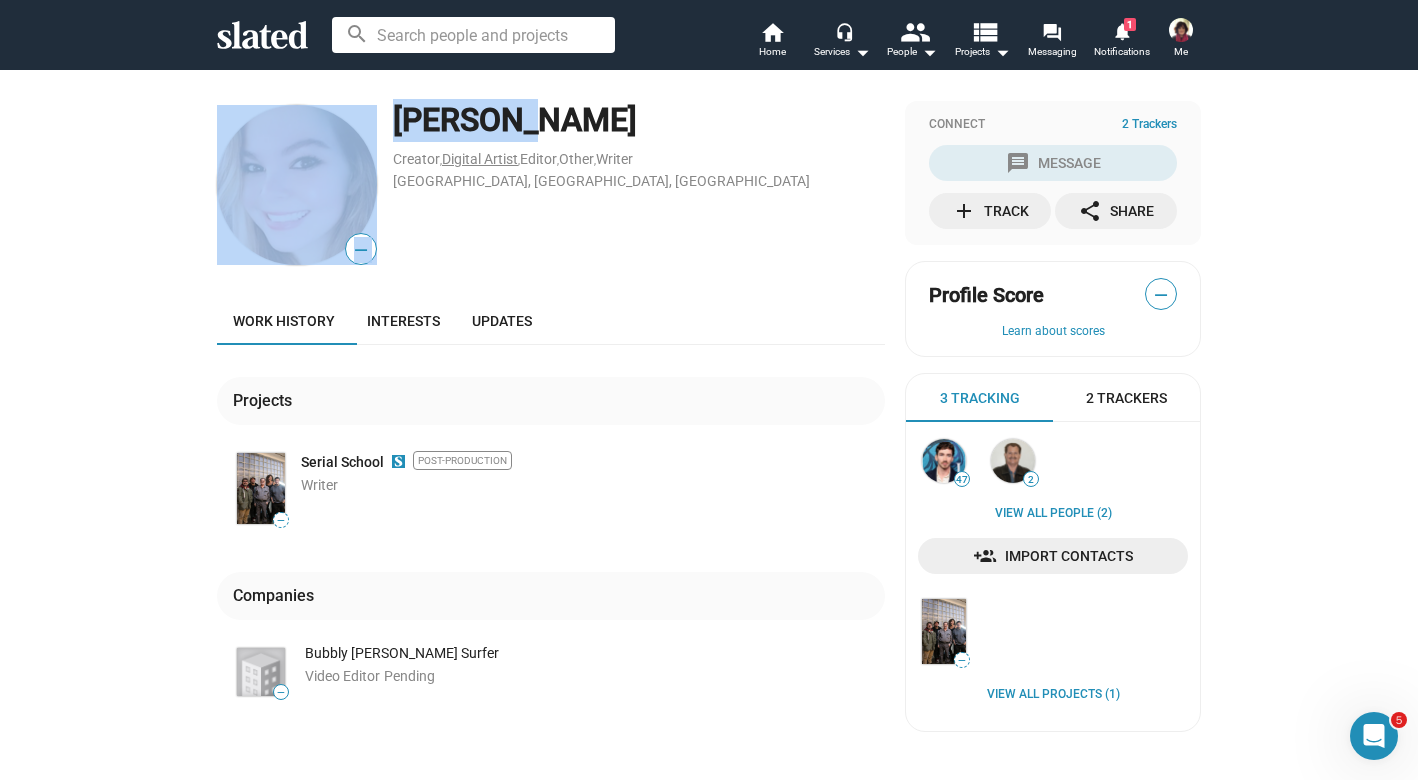 click on "Digital Artist" 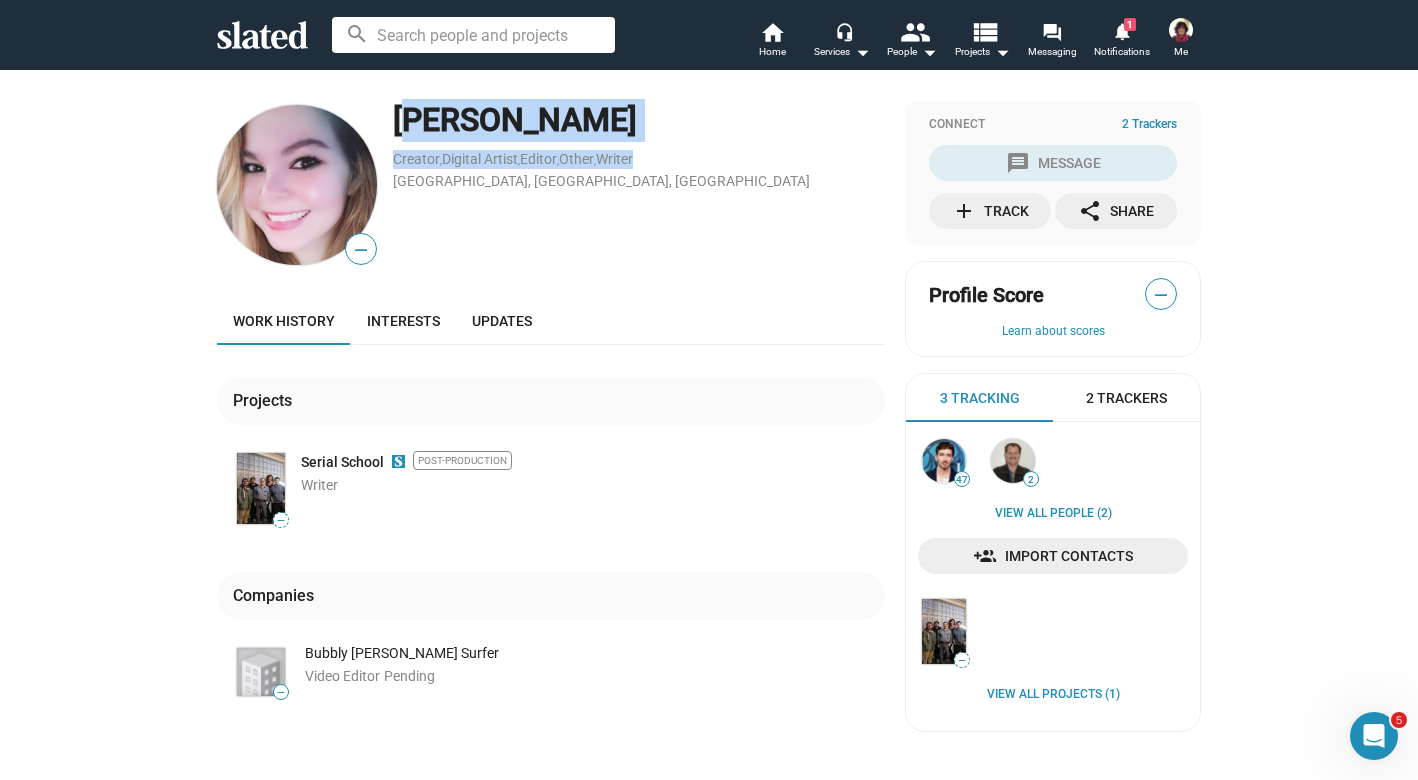 drag, startPoint x: 686, startPoint y: 160, endPoint x: 386, endPoint y: 126, distance: 301.92053 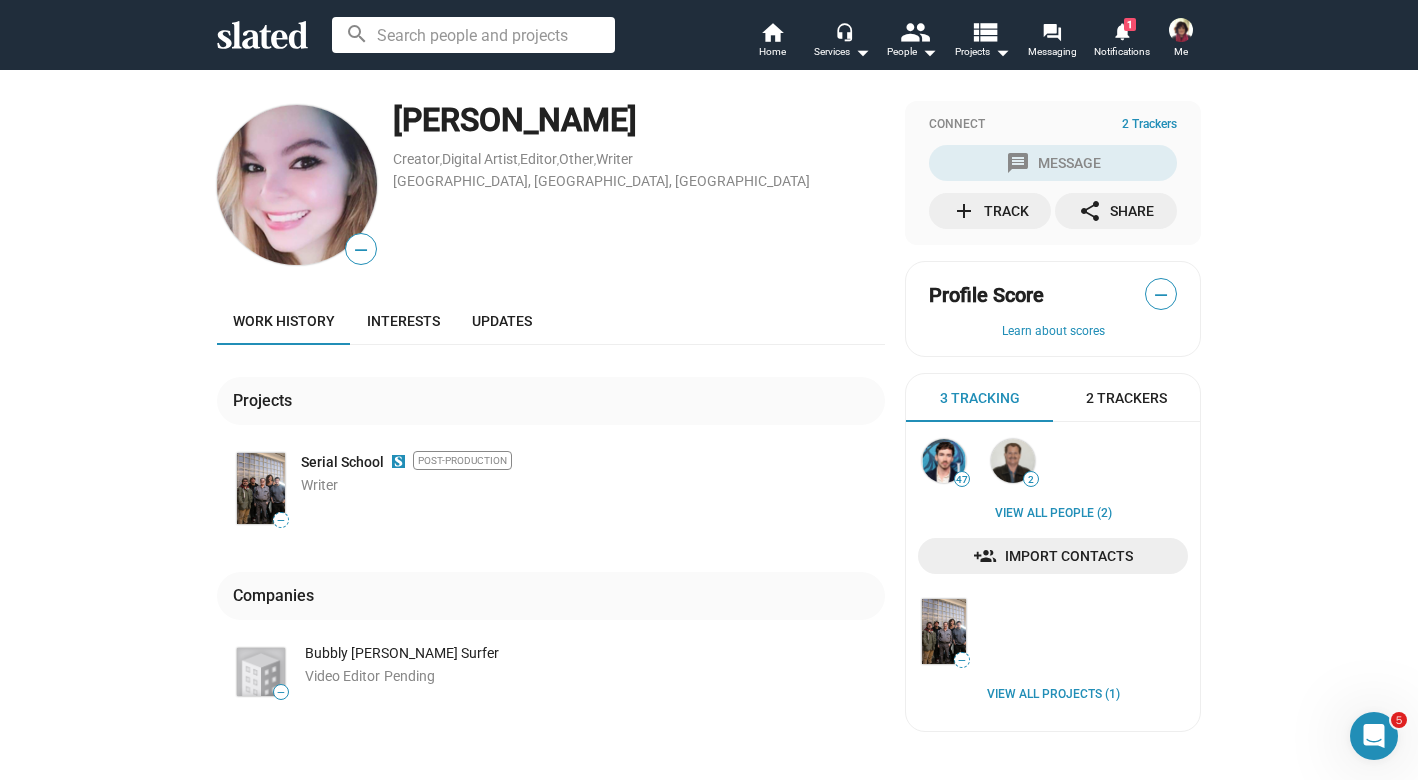 click on "—  [PERSON_NAME] ,  Digital Artist ,  Editor ,  Other ,  Writer [GEOGRAPHIC_DATA], [GEOGRAPHIC_DATA], [GEOGRAPHIC_DATA] Work history Interests Updates Projects — Serial School Post-Production  Writer  Companies — Bubbly [PERSON_NAME] Surfer Video Editor Pending  Connect  2 Trackers message  Message  add  Track  share Share  Profile Score — Learn about scores  3 Tracking   2 Trackers  47 2 View all People (2) Import Contacts  — View all Projects (1)" at bounding box center [709, 432] 